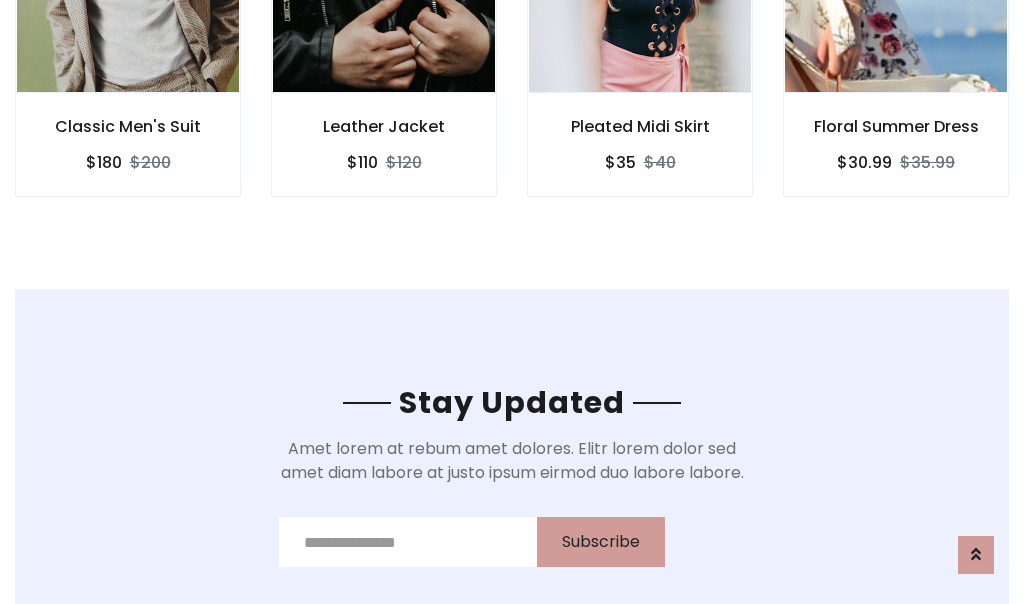 scroll, scrollTop: 3012, scrollLeft: 0, axis: vertical 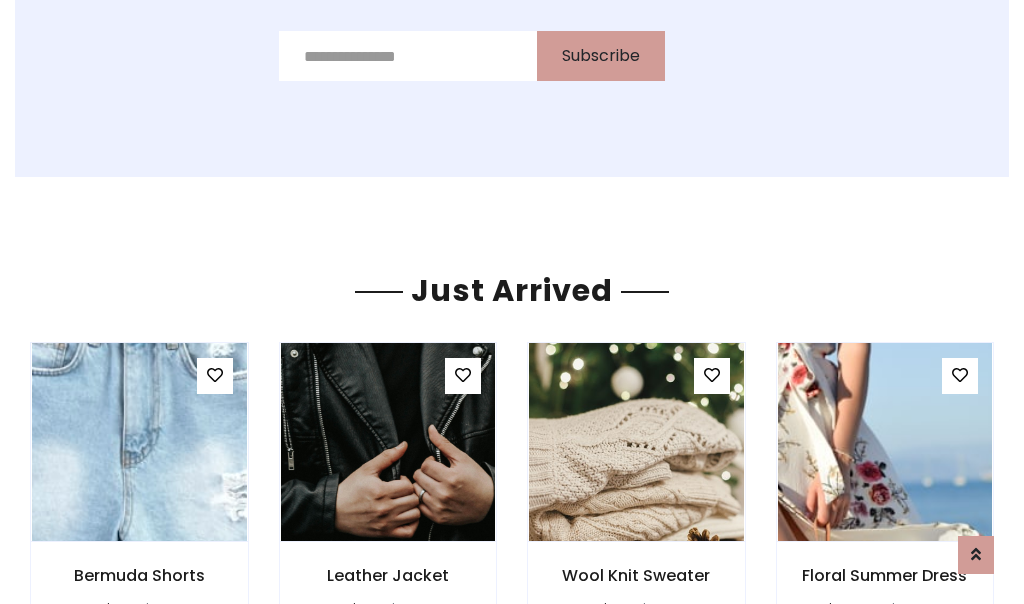 click on "Pleated Midi Skirt
$35
$40" at bounding box center (640, -428) 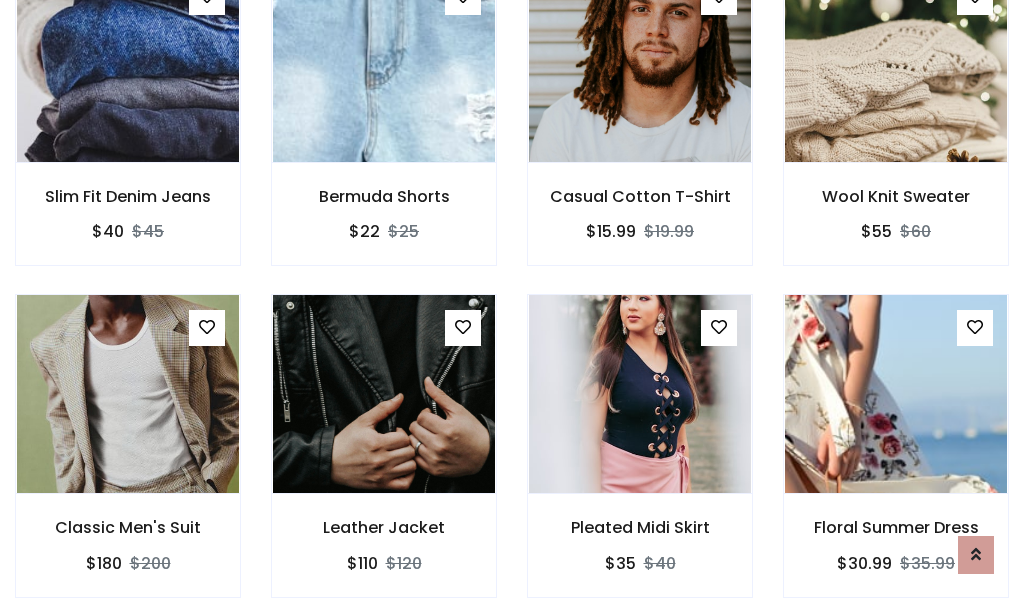 click on "Pleated Midi Skirt
$35
$40" at bounding box center [640, 459] 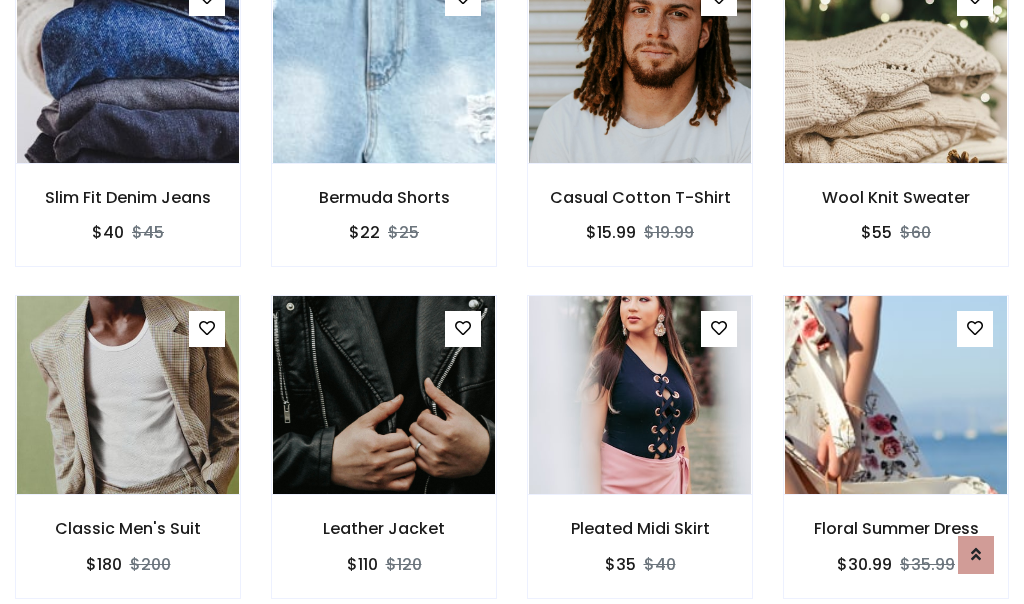 click on "Pleated Midi Skirt
$35
$40" at bounding box center (640, 460) 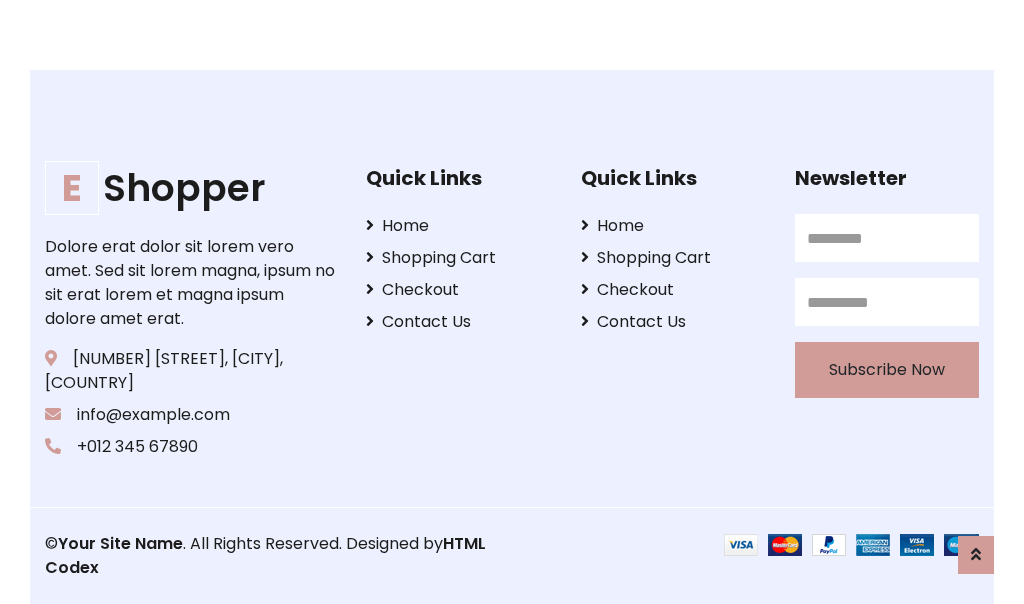 scroll, scrollTop: 3807, scrollLeft: 0, axis: vertical 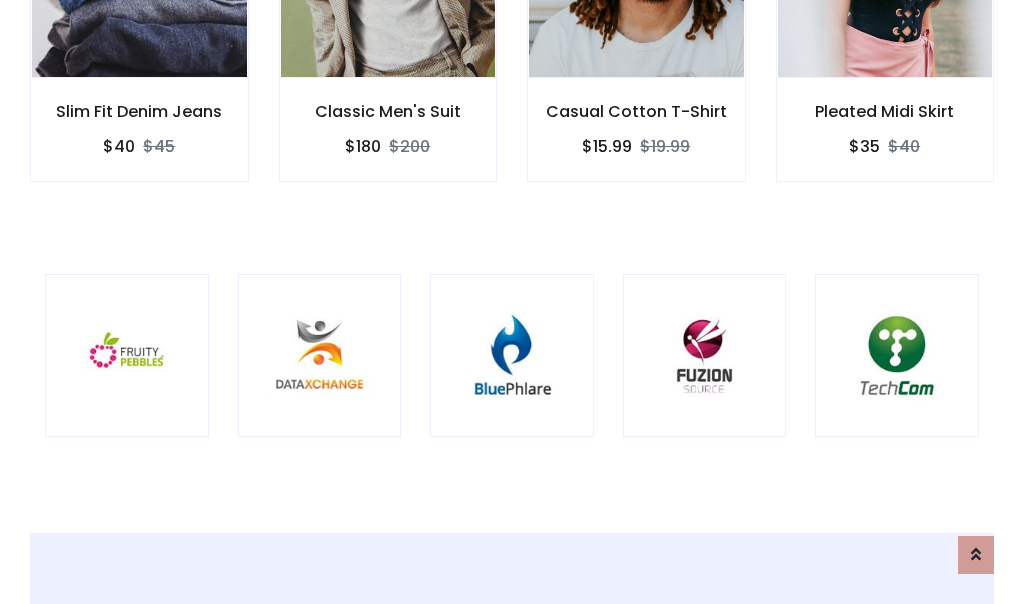 click at bounding box center [512, 356] 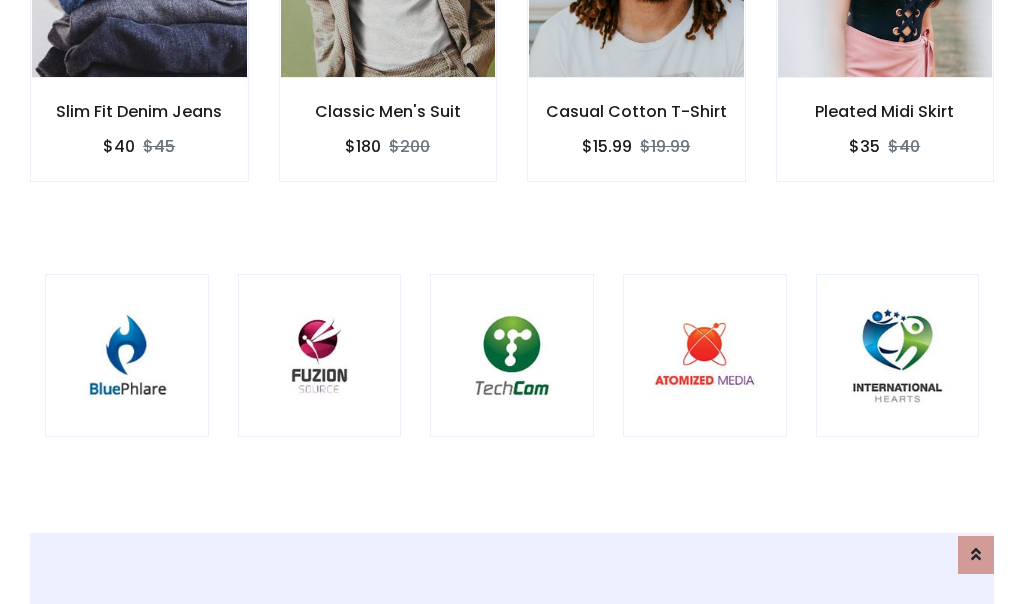 click at bounding box center [512, 356] 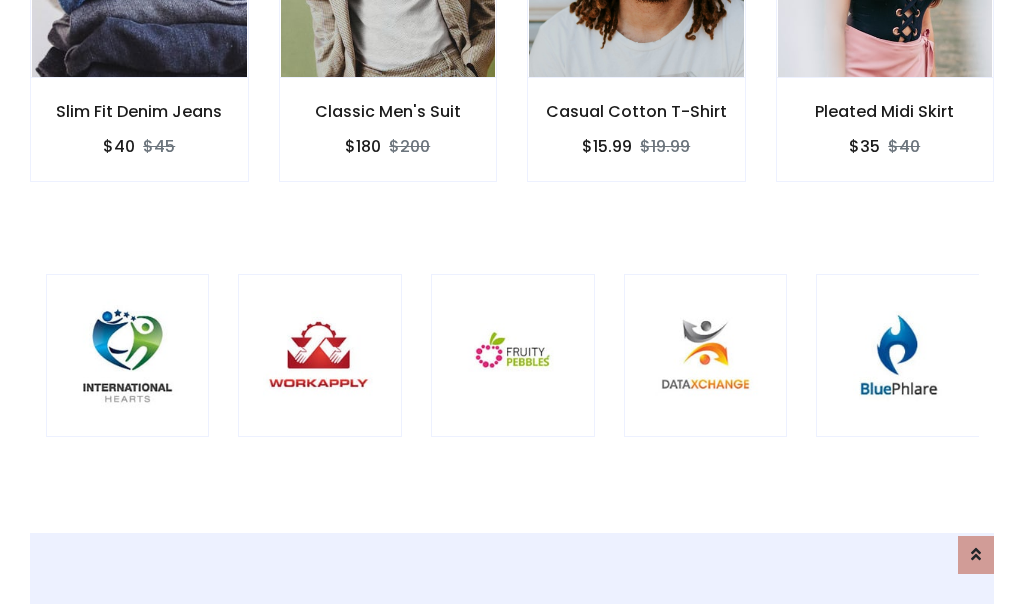scroll, scrollTop: 0, scrollLeft: 0, axis: both 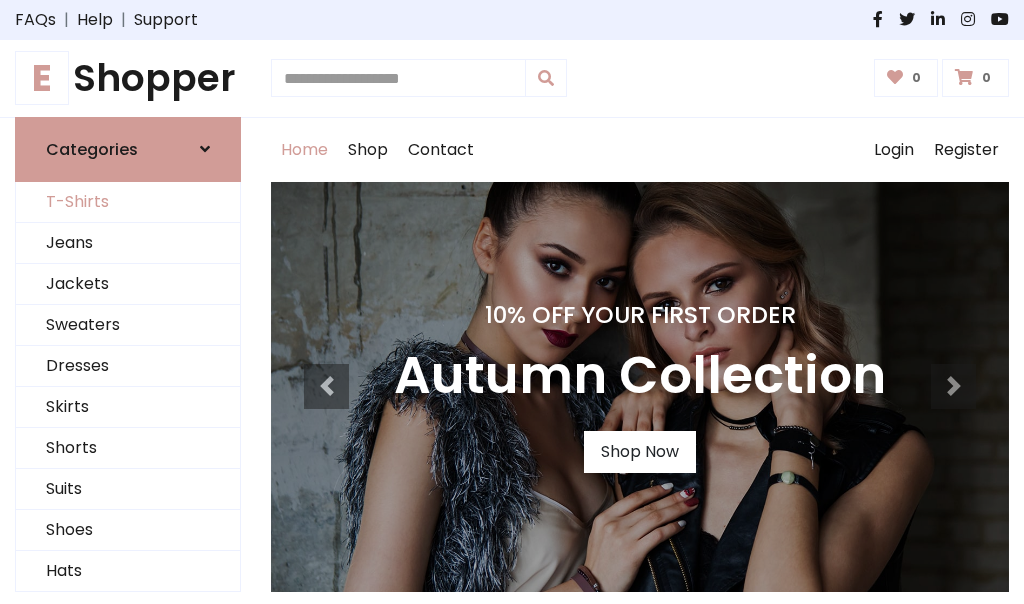 click on "T-Shirts" at bounding box center (128, 202) 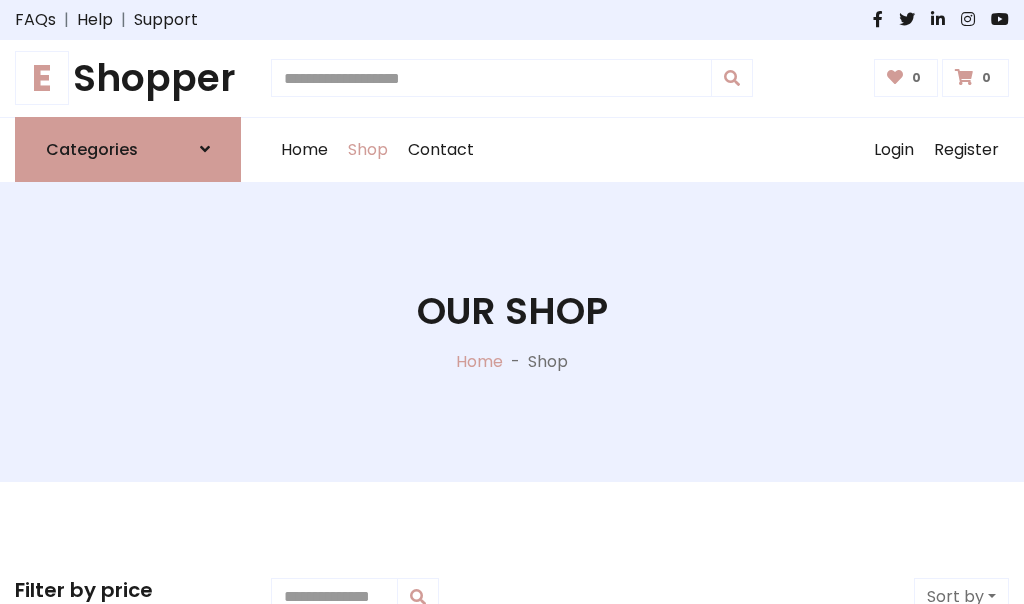 scroll, scrollTop: 802, scrollLeft: 0, axis: vertical 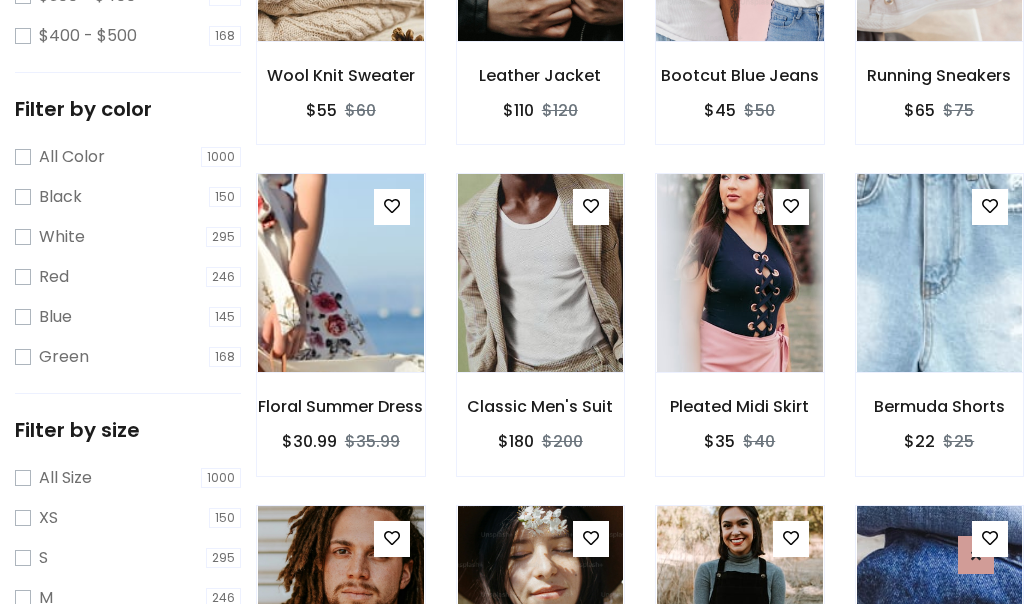 click at bounding box center [739, -58] 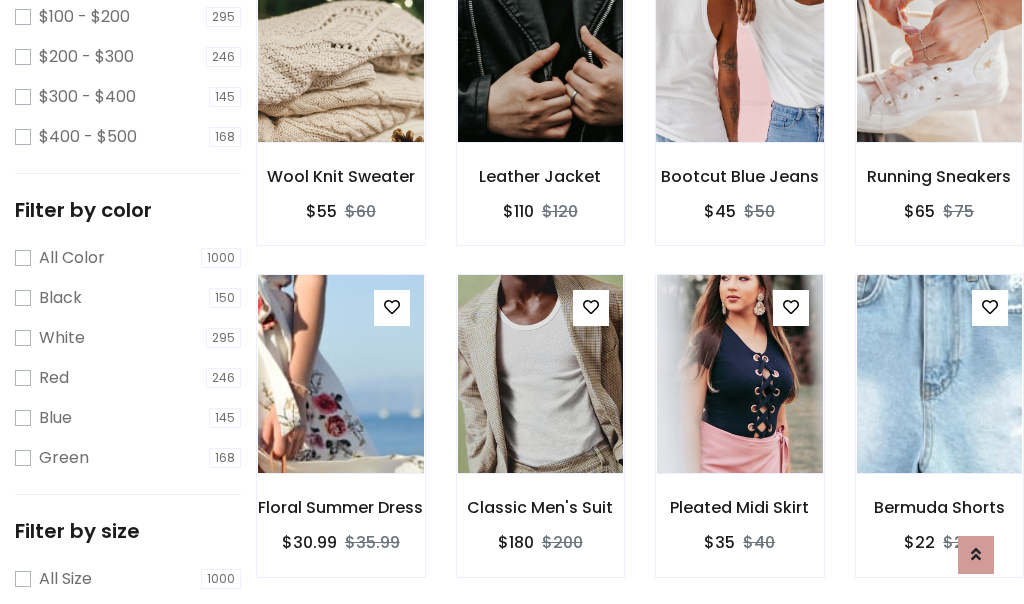 scroll, scrollTop: 101, scrollLeft: 0, axis: vertical 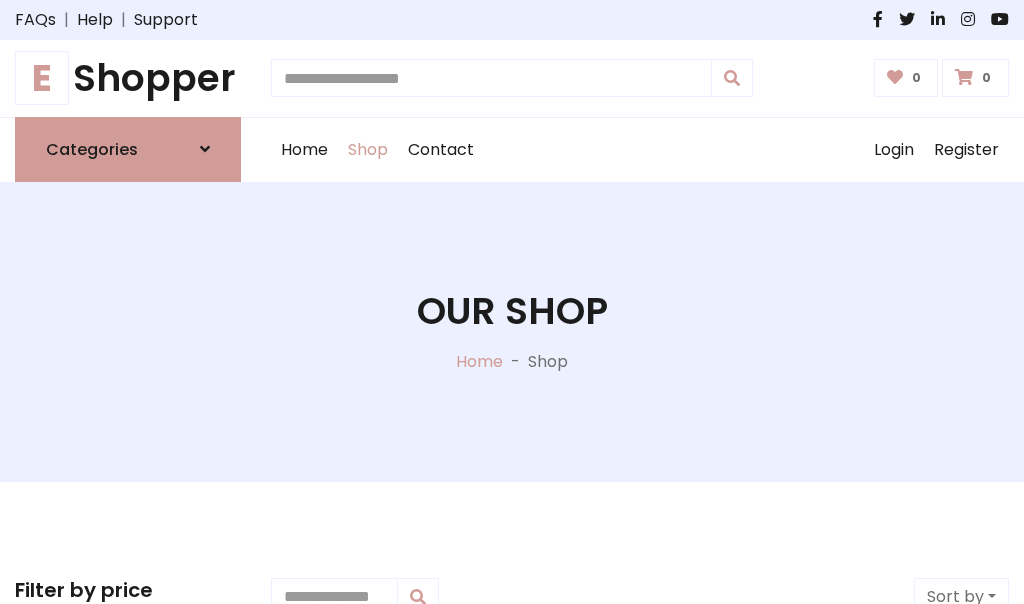 click on "E Shopper" at bounding box center (128, 78) 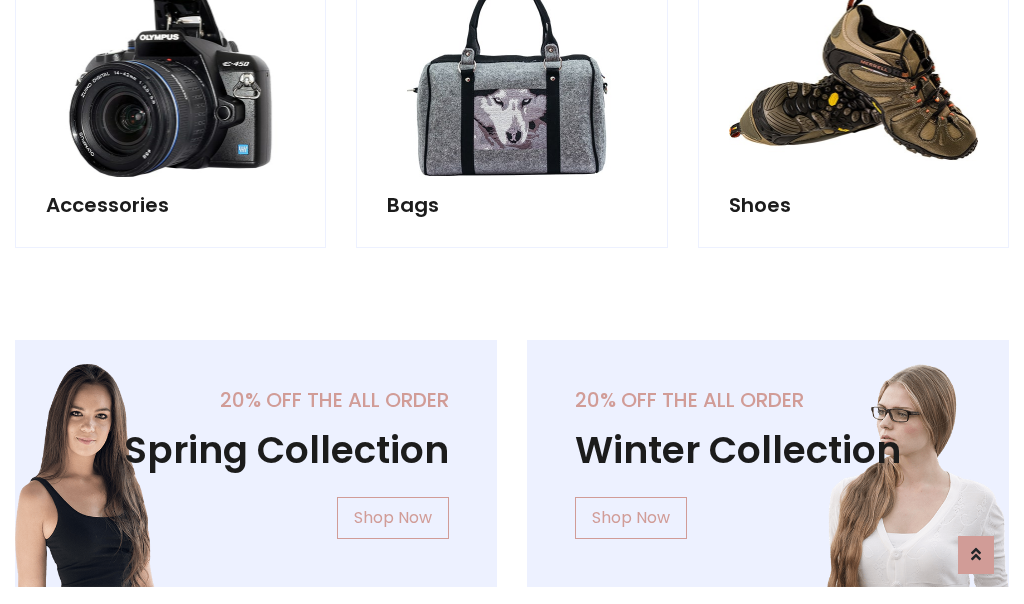 scroll, scrollTop: 1943, scrollLeft: 0, axis: vertical 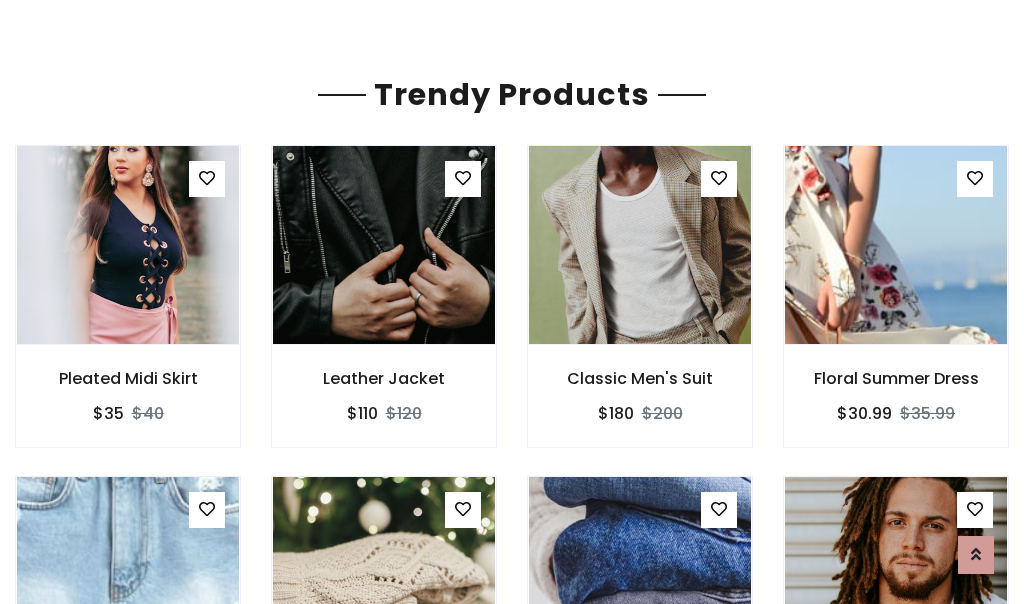 click on "Shop" at bounding box center [368, -1793] 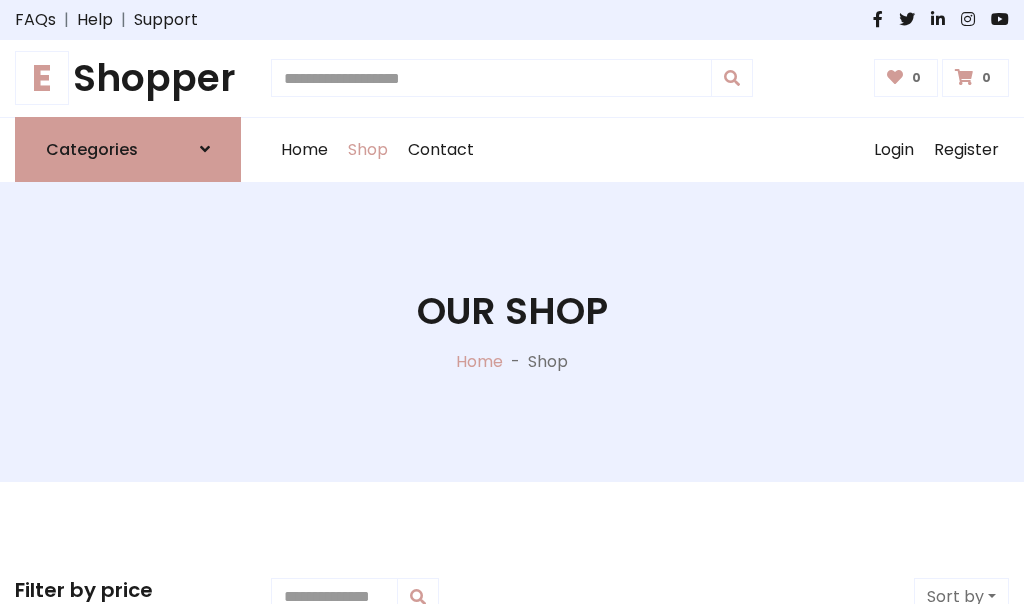 scroll, scrollTop: 0, scrollLeft: 0, axis: both 